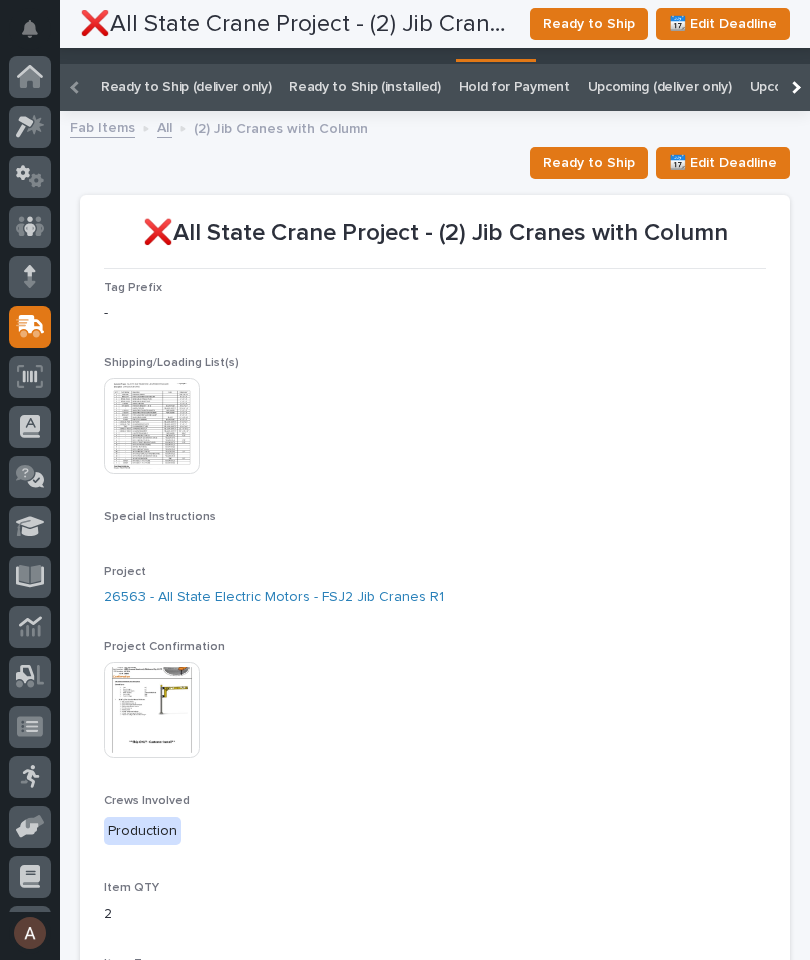 scroll, scrollTop: 0, scrollLeft: 0, axis: both 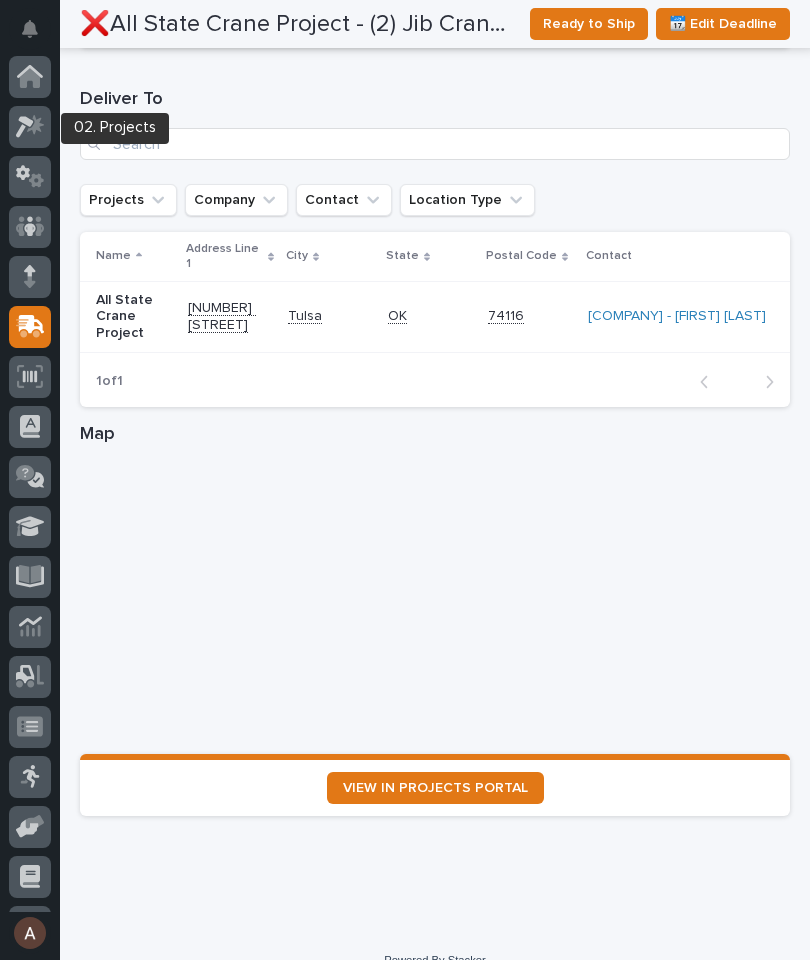 click at bounding box center (30, 127) 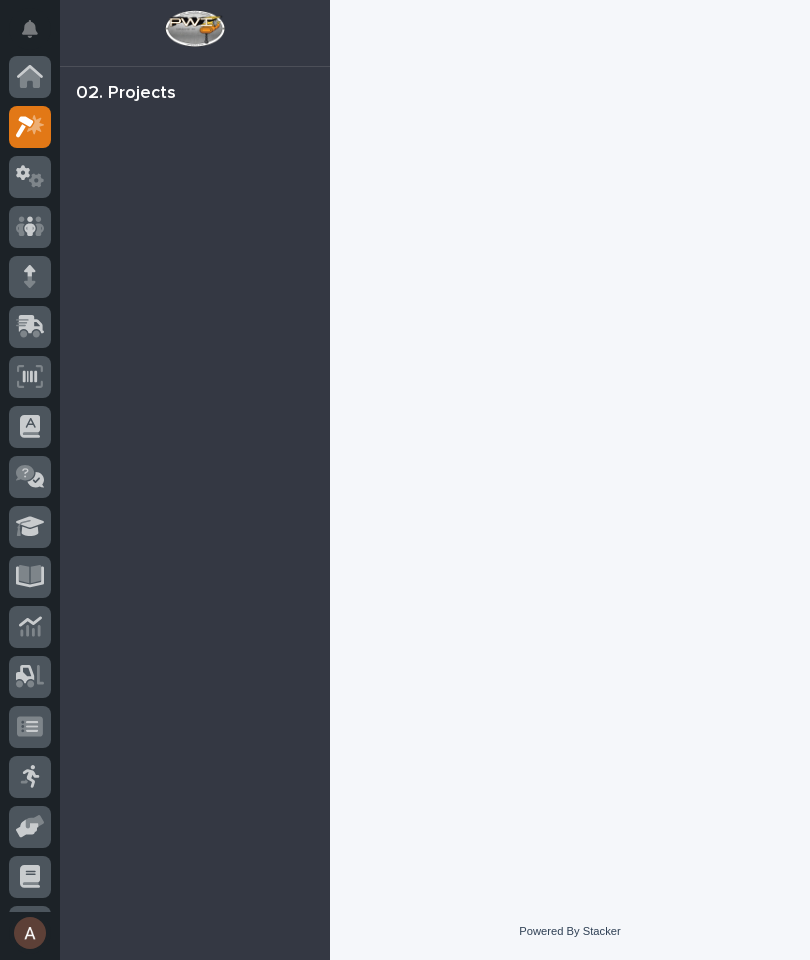 scroll, scrollTop: 54, scrollLeft: 0, axis: vertical 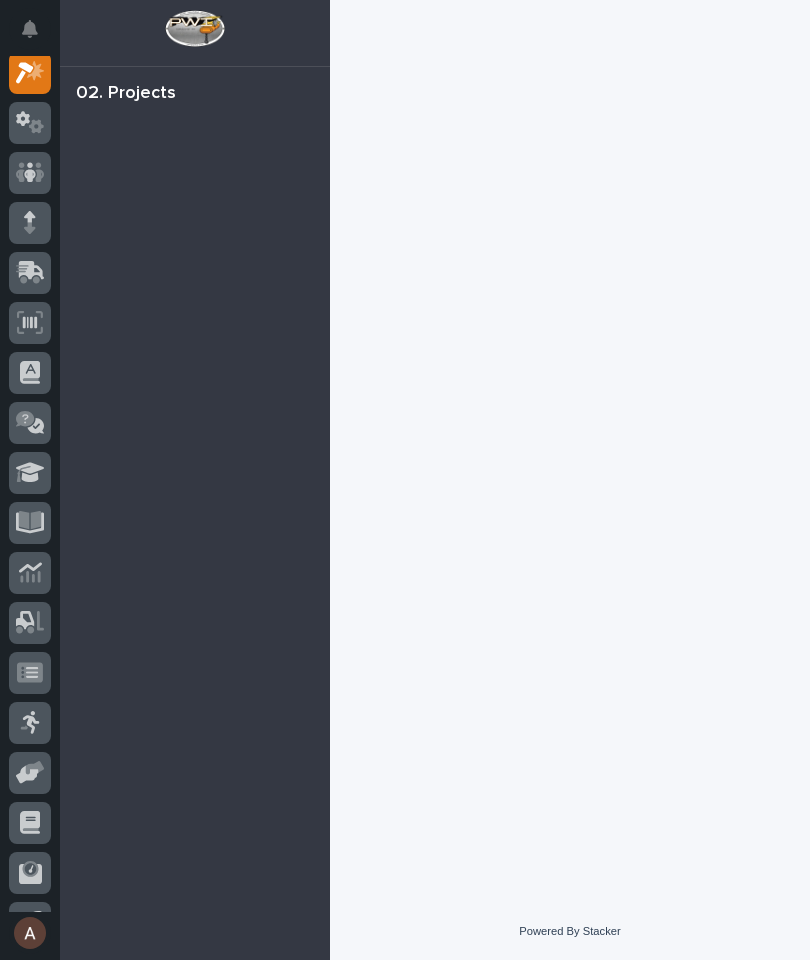 click 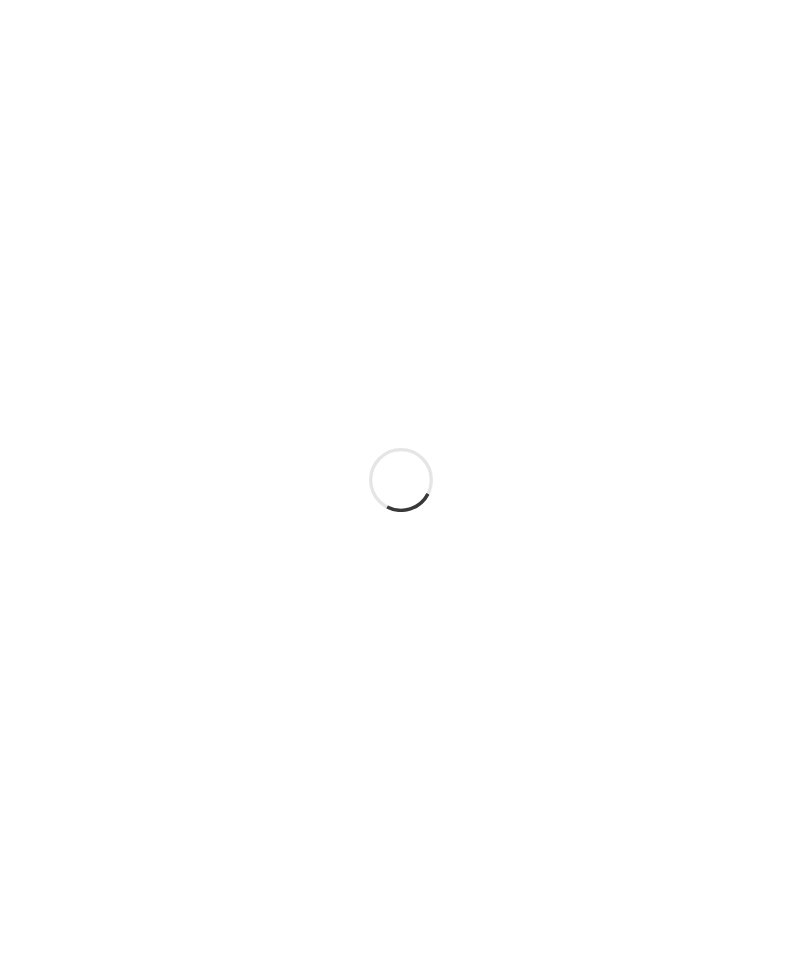 scroll, scrollTop: 0, scrollLeft: 0, axis: both 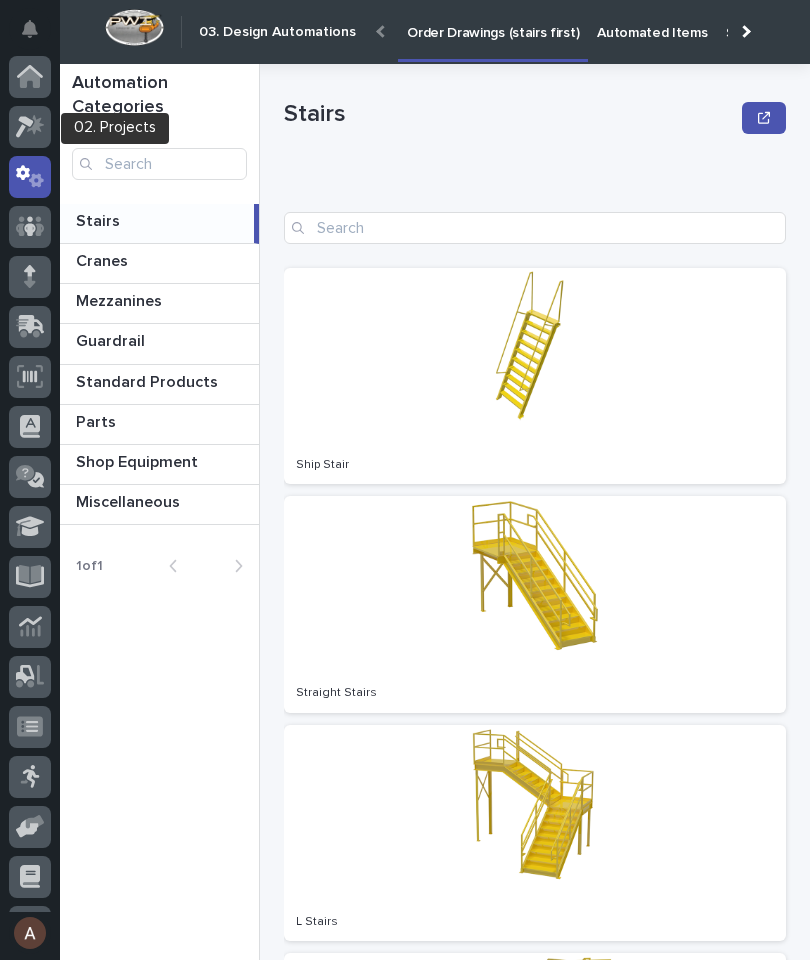 click 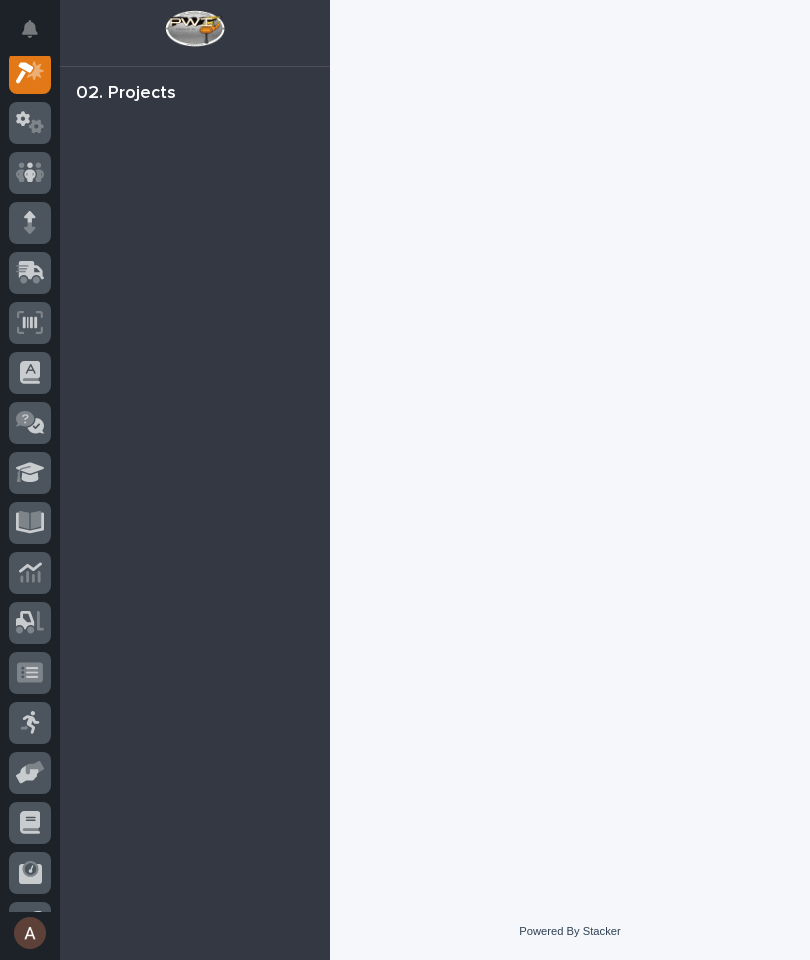 scroll, scrollTop: 50, scrollLeft: 0, axis: vertical 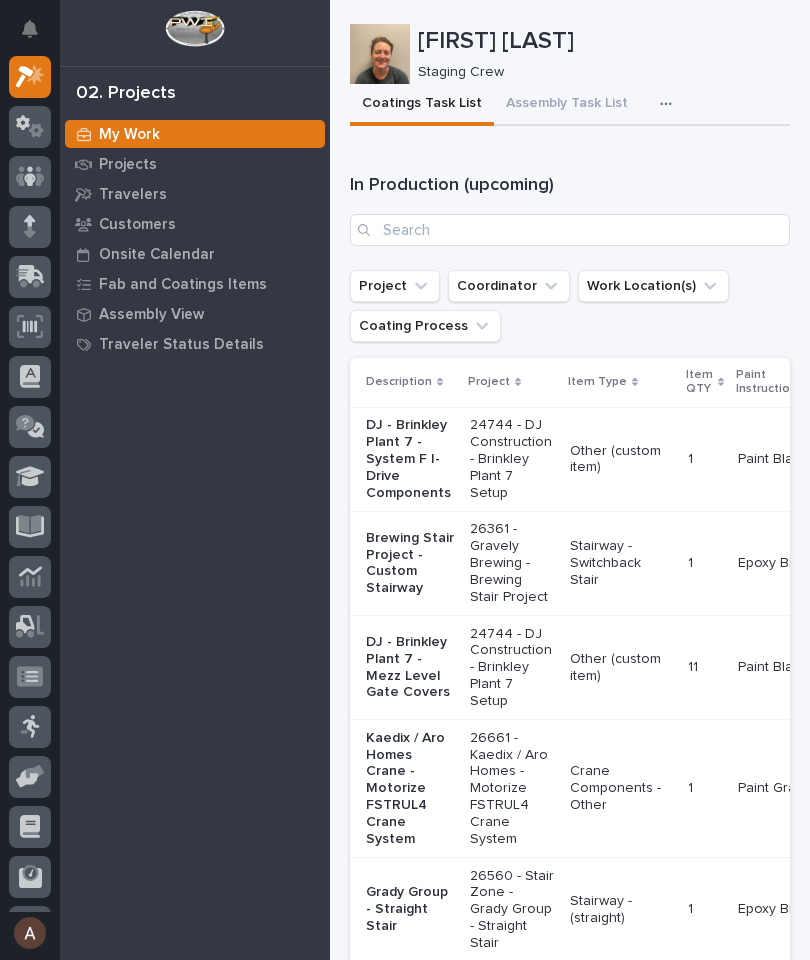 click at bounding box center (670, 104) 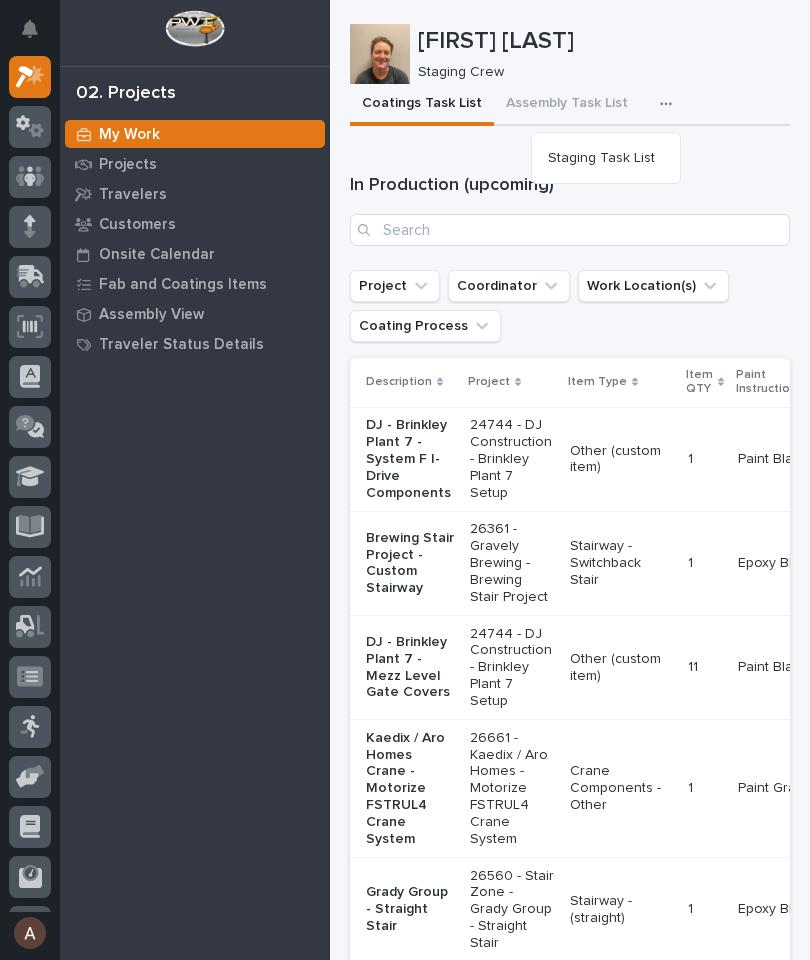 click on "Staging Task List" at bounding box center [601, 158] 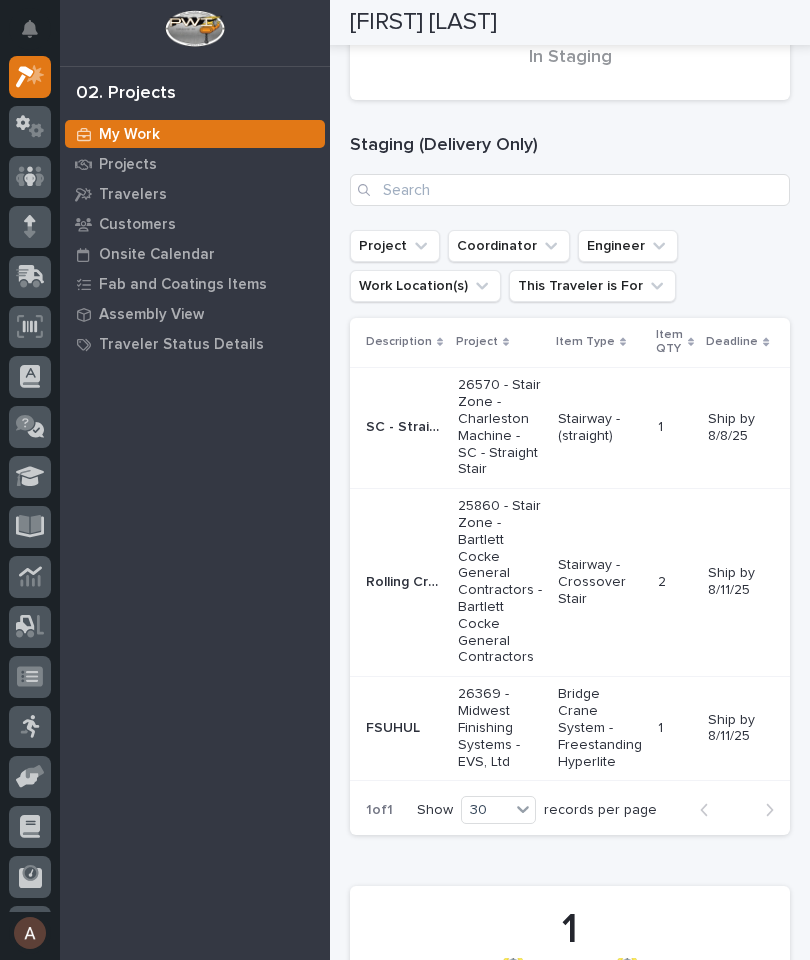 scroll, scrollTop: 347, scrollLeft: 0, axis: vertical 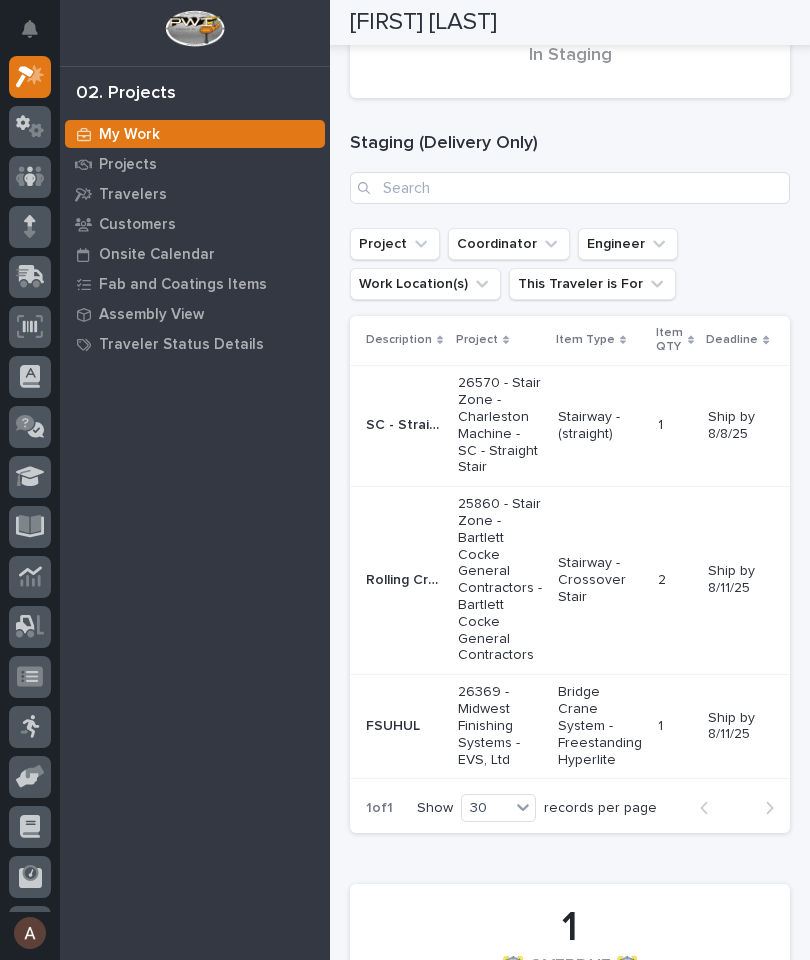 click on "SC - Straight Stair" at bounding box center [406, 423] 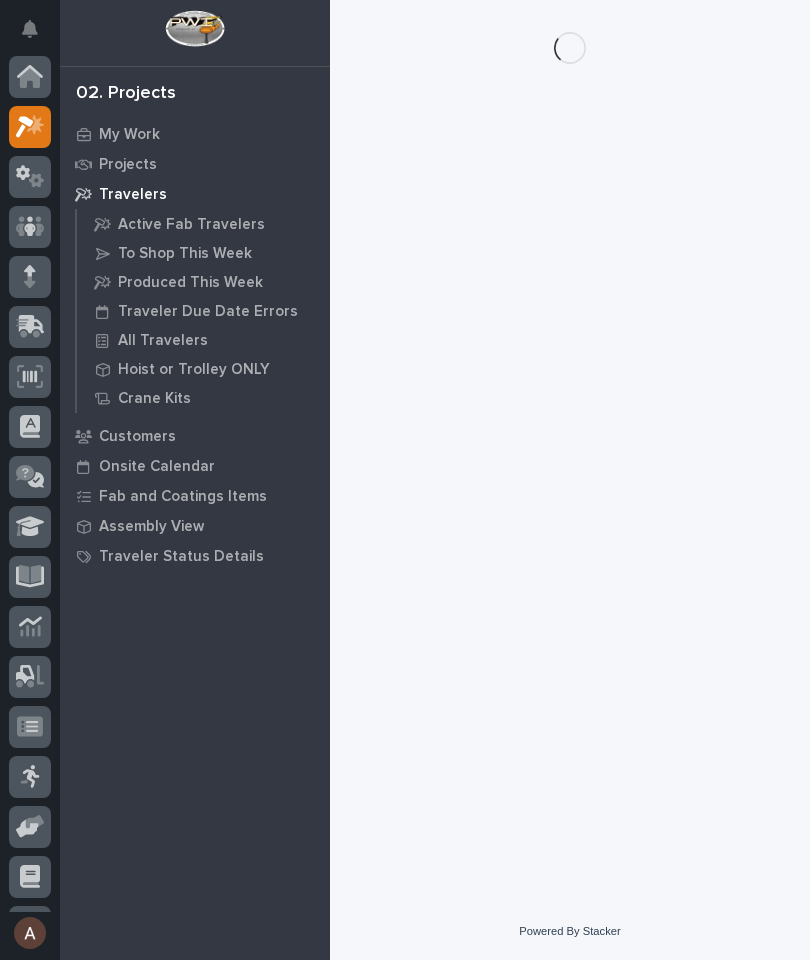 scroll, scrollTop: 0, scrollLeft: 0, axis: both 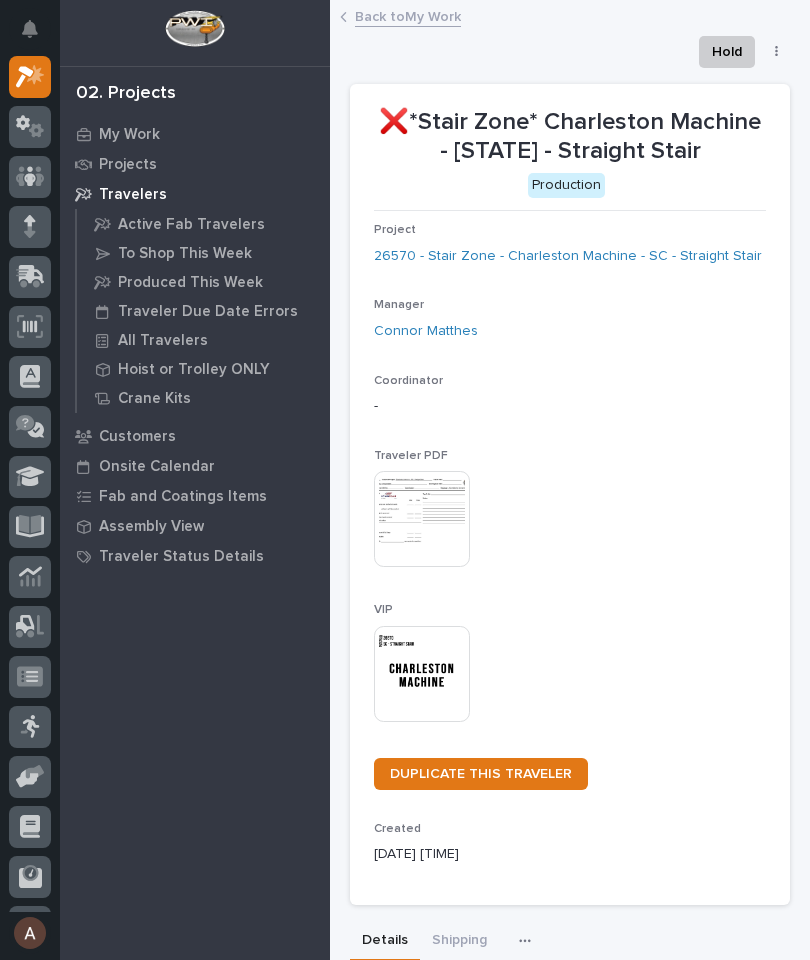 click at bounding box center (422, 674) 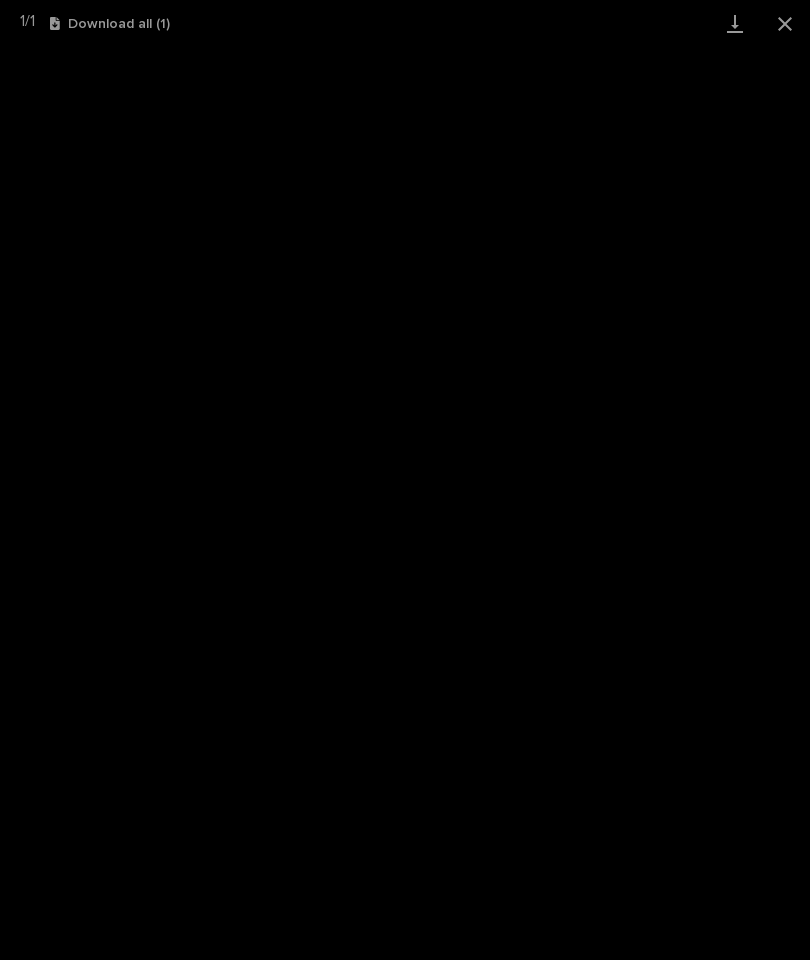 click at bounding box center [735, 23] 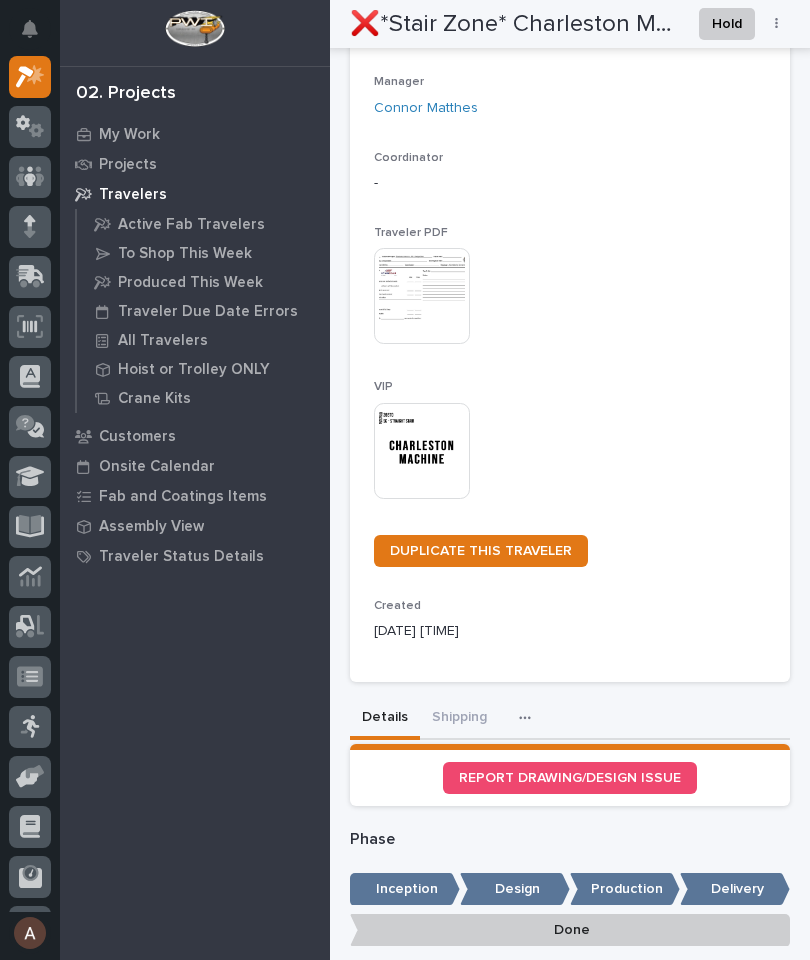scroll, scrollTop: 221, scrollLeft: 0, axis: vertical 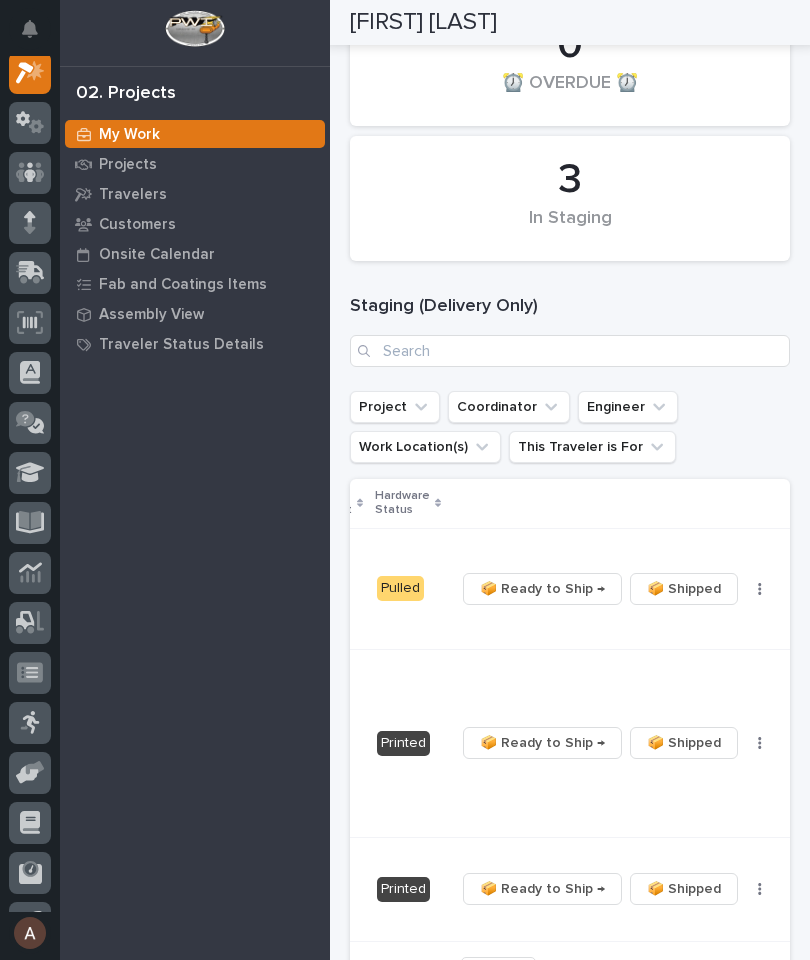 click on "📦 Ready to Ship →" at bounding box center (542, 589) 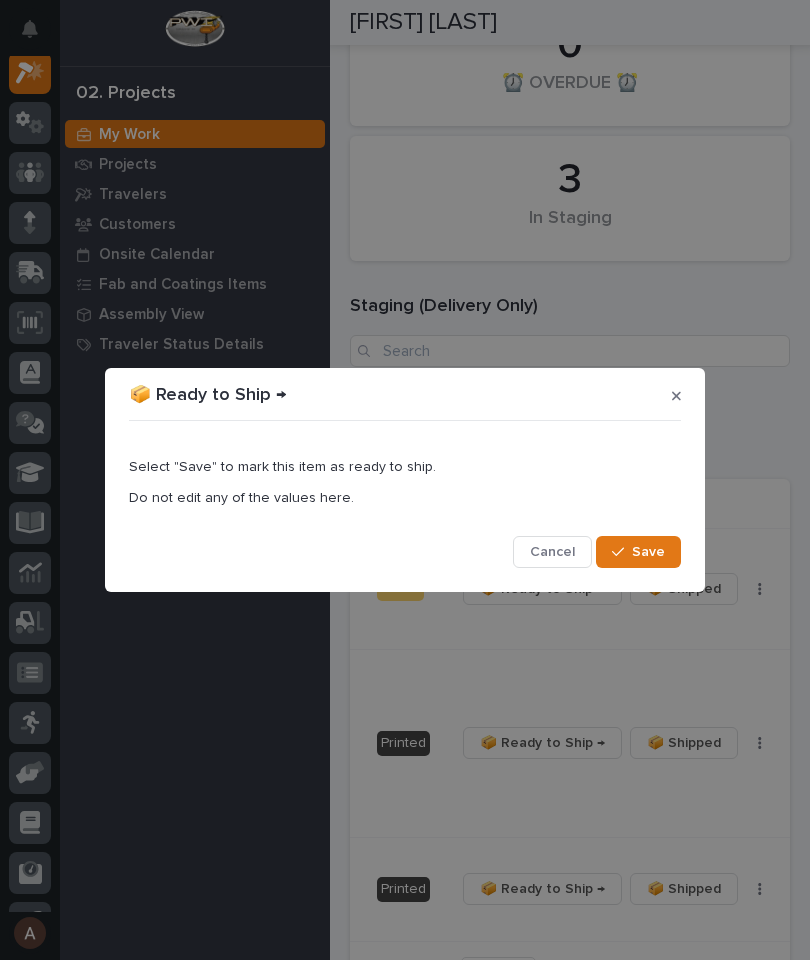 click on "Save" at bounding box center (648, 552) 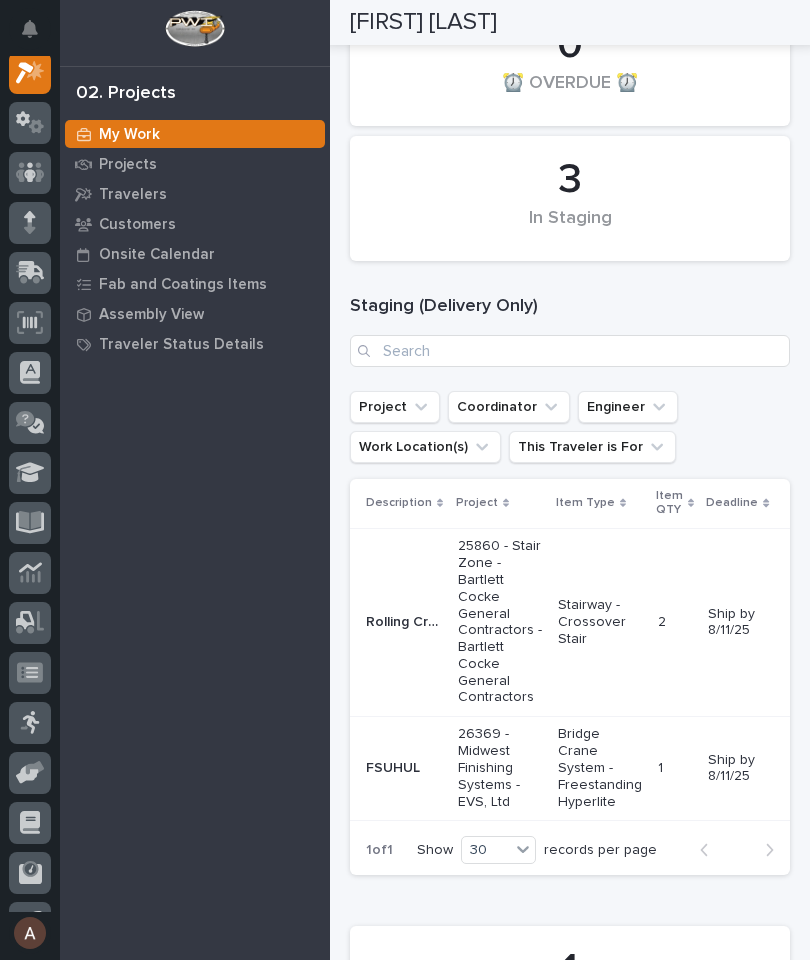 scroll, scrollTop: 0, scrollLeft: 0, axis: both 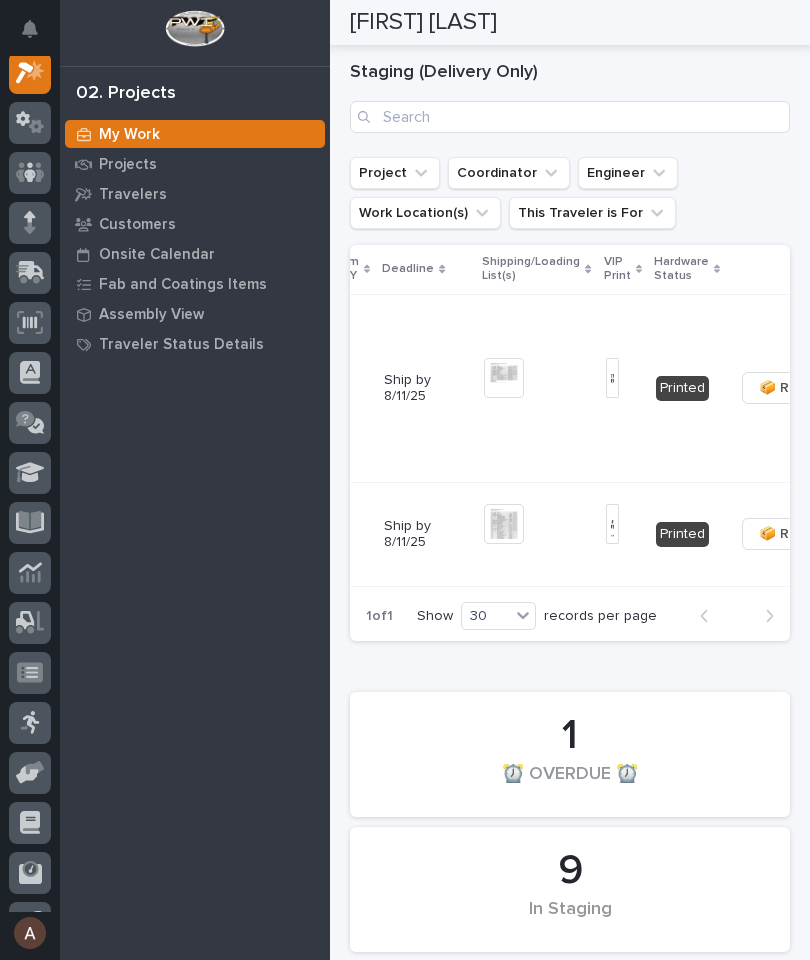 click at bounding box center (612, 378) 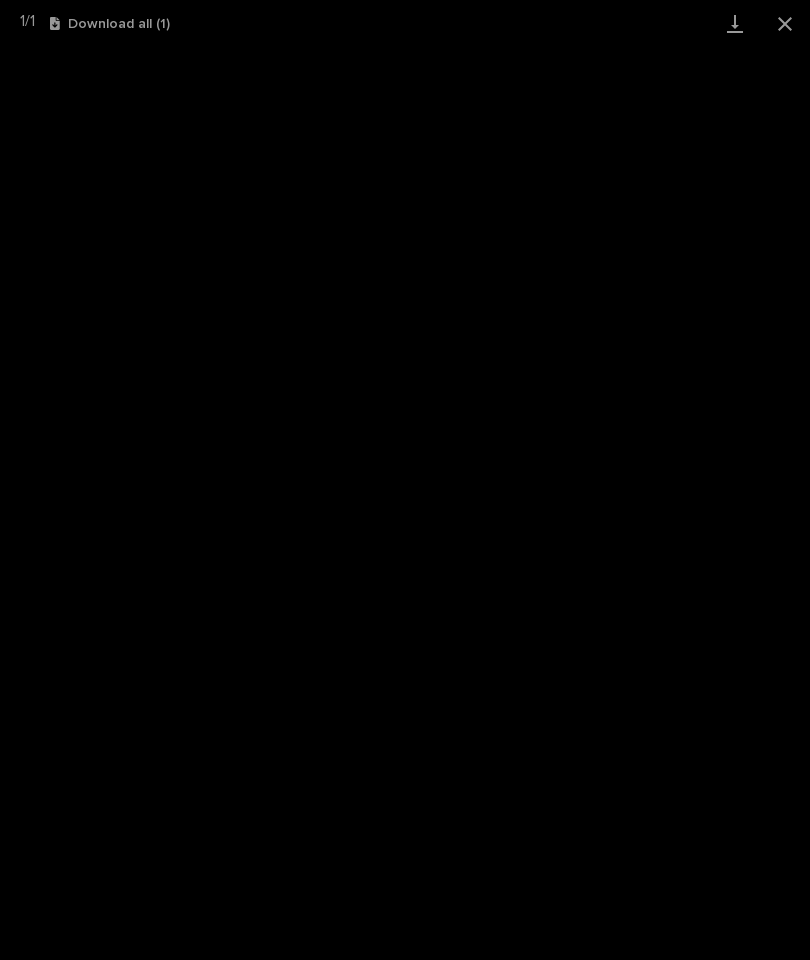click at bounding box center [735, 23] 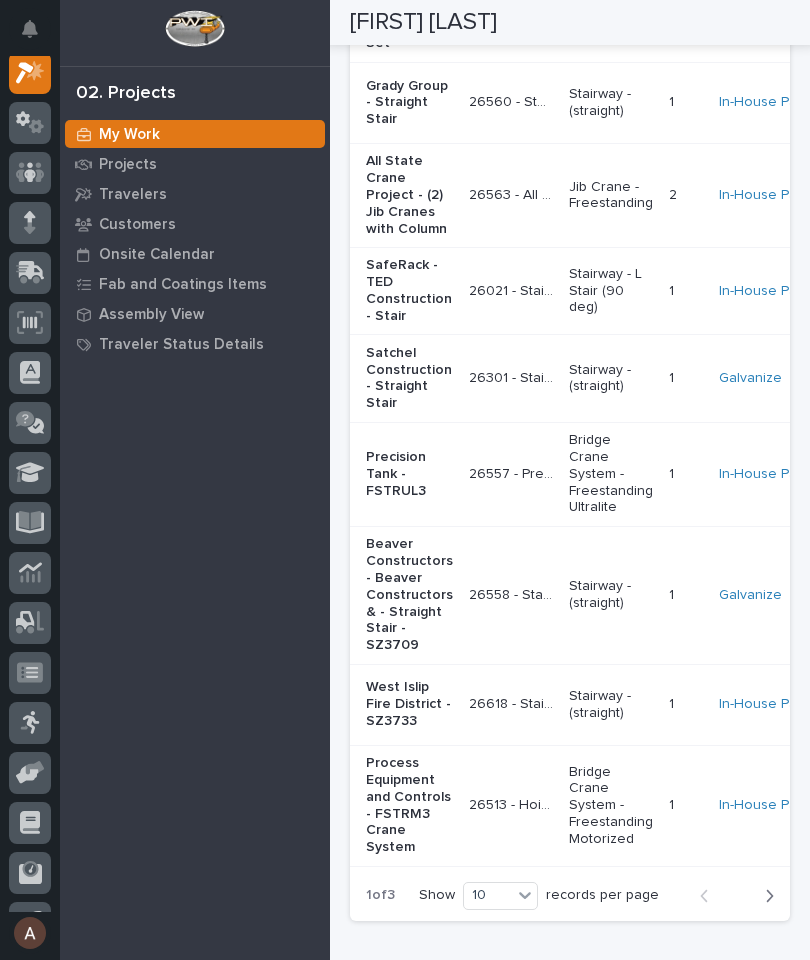 scroll, scrollTop: 3442, scrollLeft: 0, axis: vertical 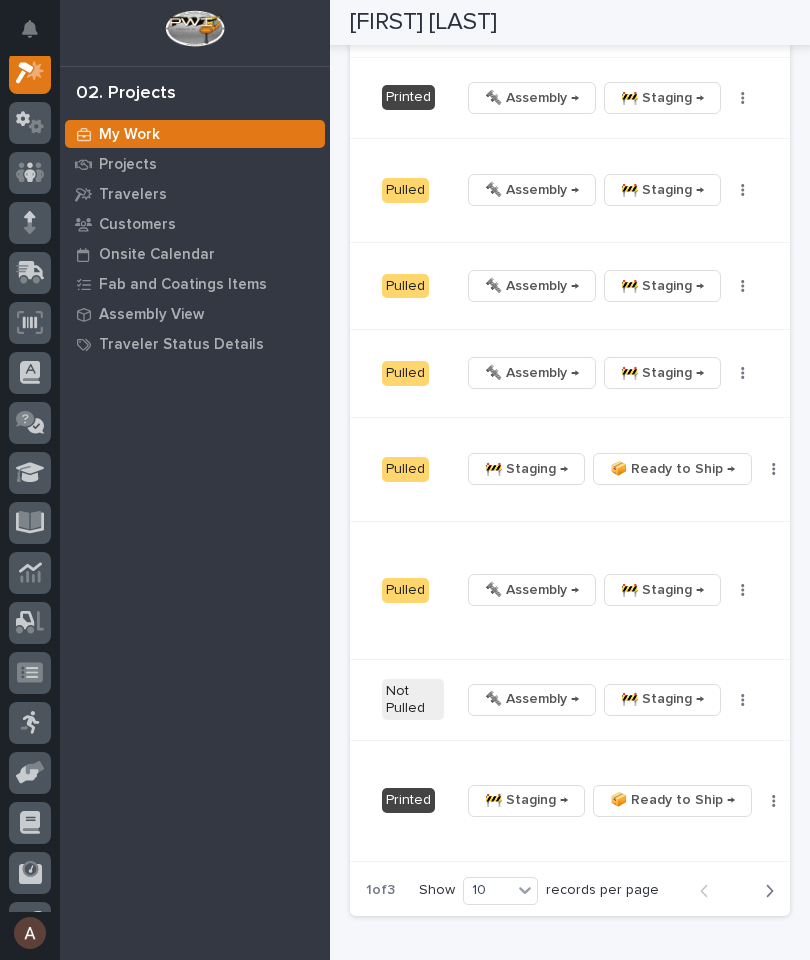 click on "Next" at bounding box center (763, 891) 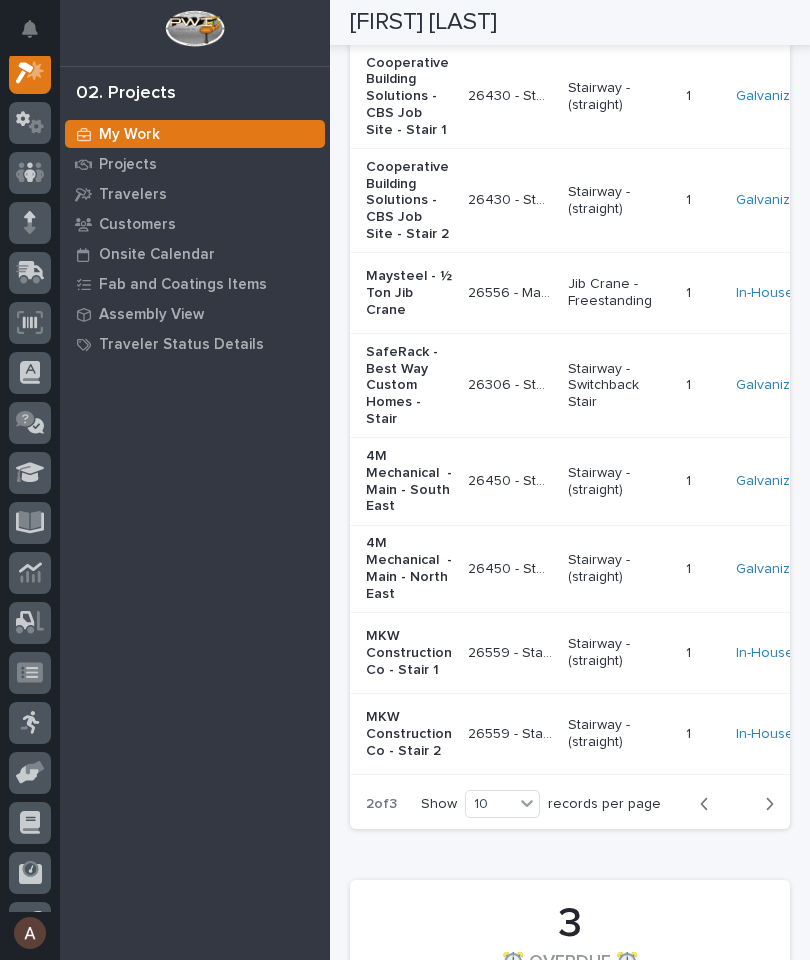 scroll, scrollTop: 0, scrollLeft: 0, axis: both 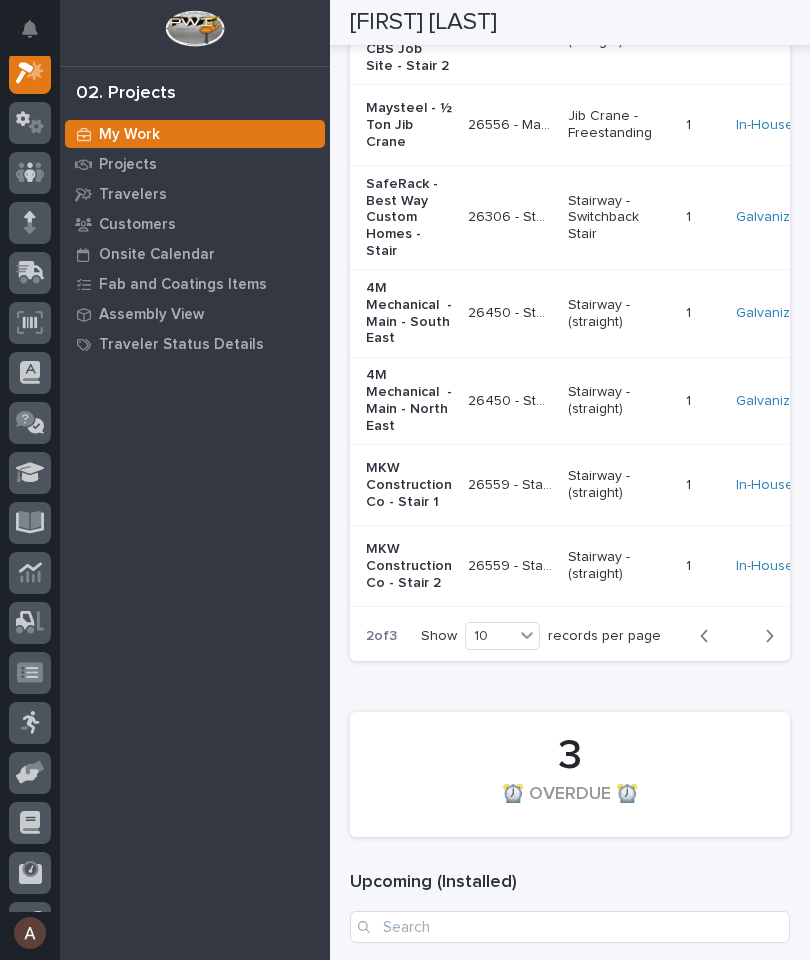 click at bounding box center [765, 636] 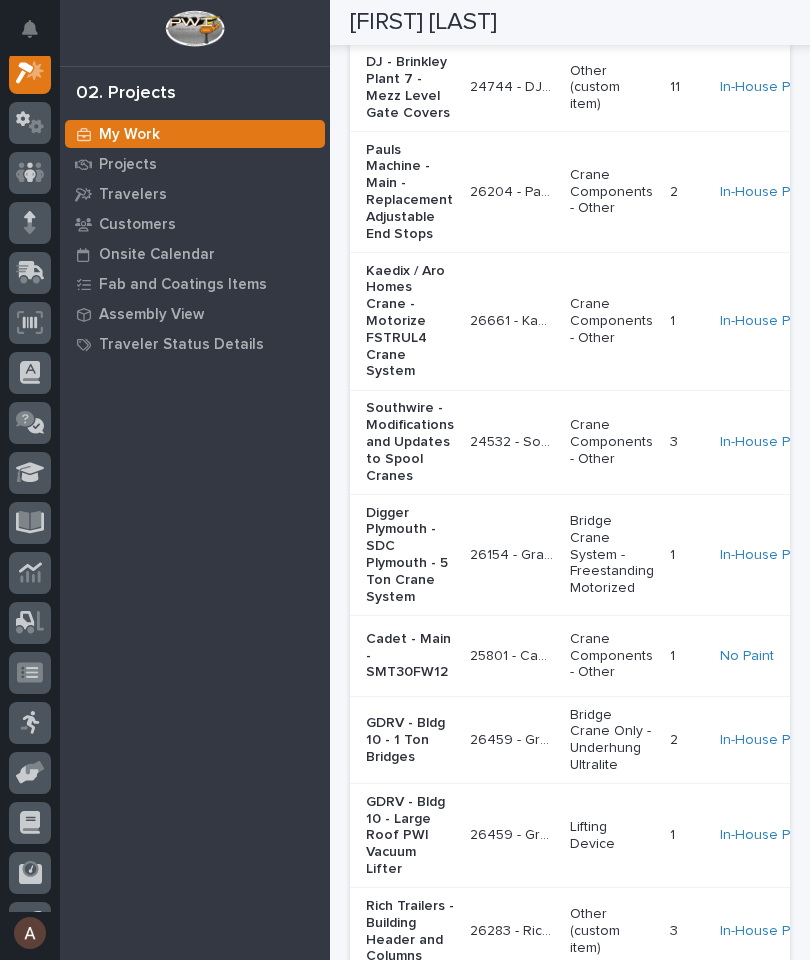 scroll, scrollTop: 4686, scrollLeft: 0, axis: vertical 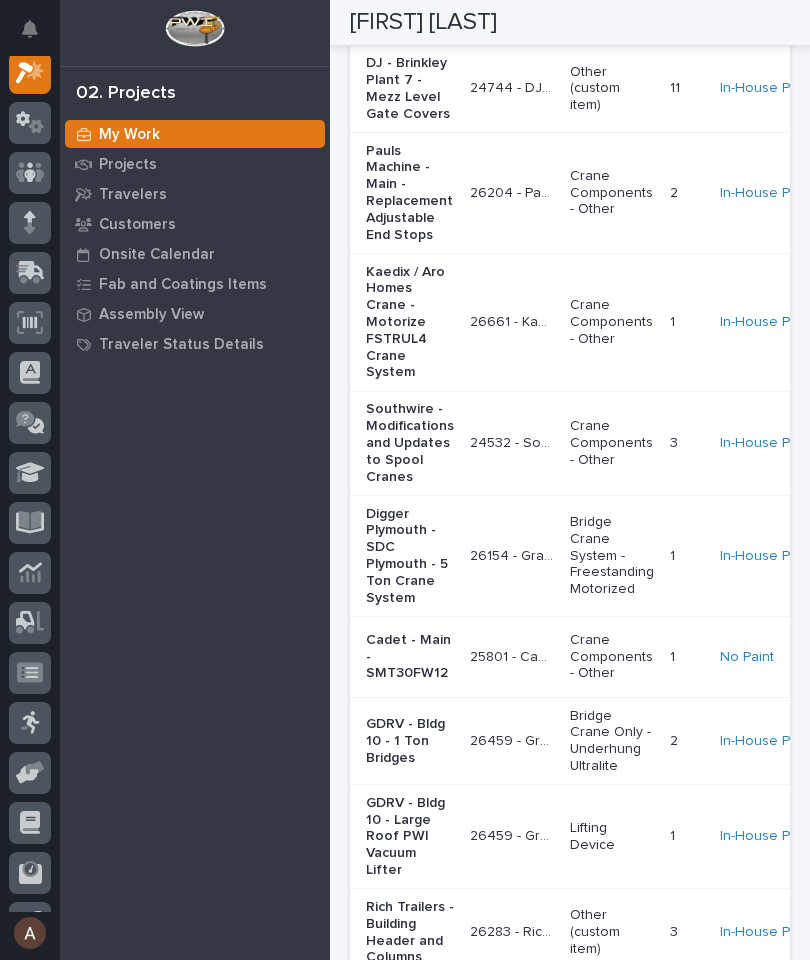 click on "Next" at bounding box center [763, 1006] 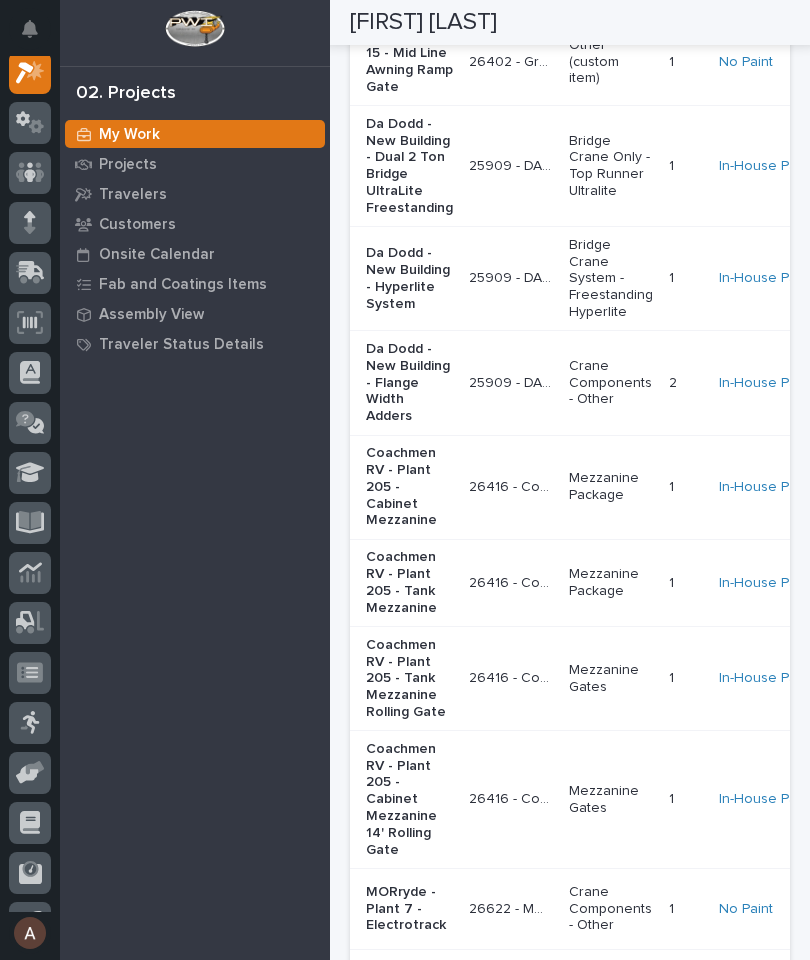 scroll, scrollTop: 4698, scrollLeft: 0, axis: vertical 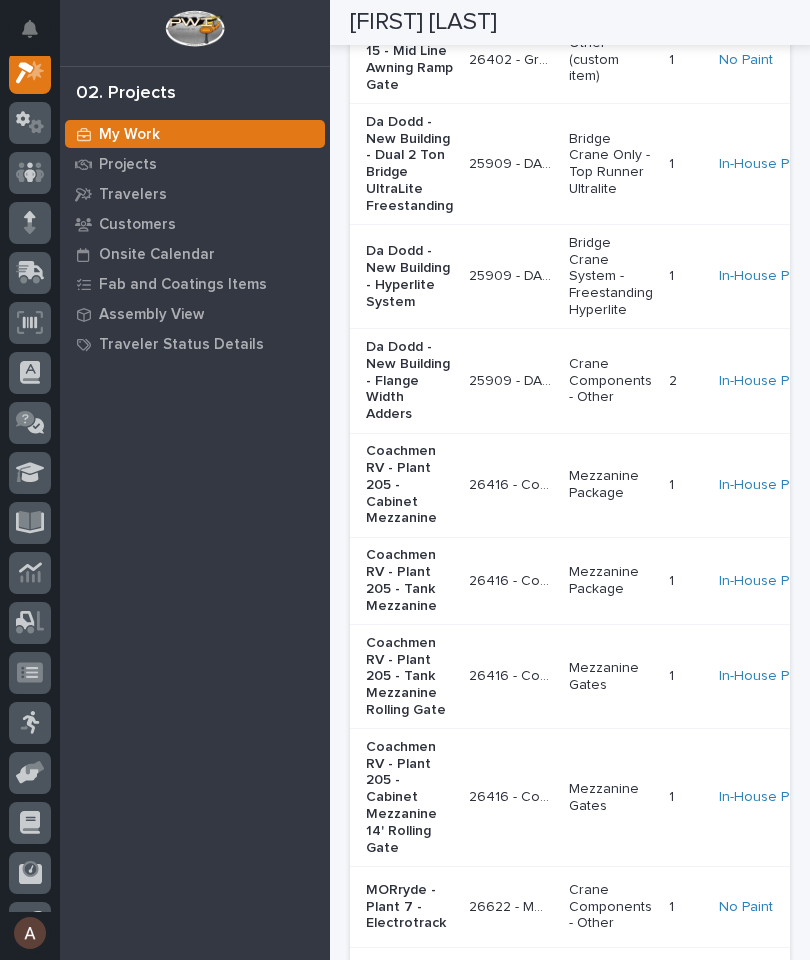 click 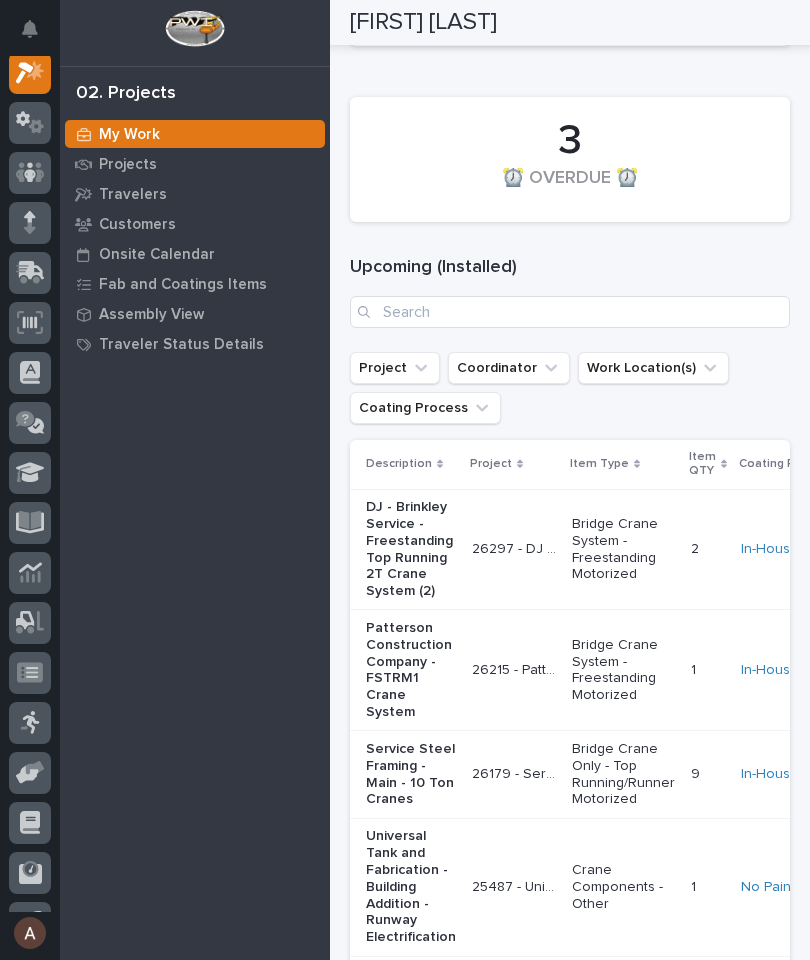 scroll, scrollTop: 4137, scrollLeft: 0, axis: vertical 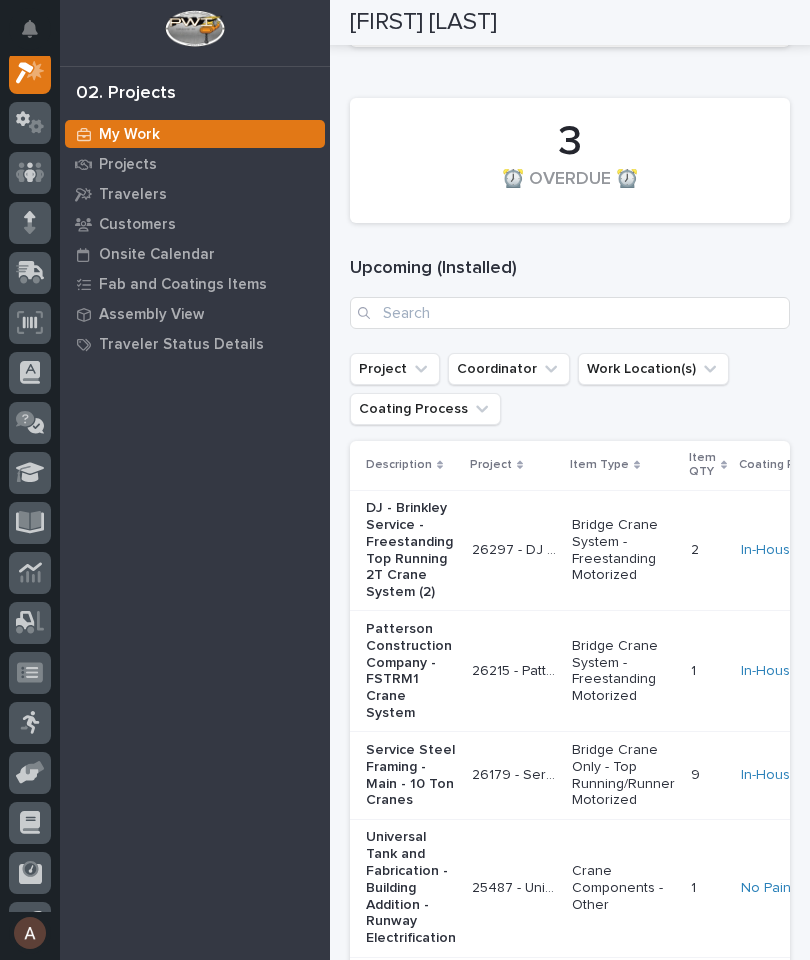 click 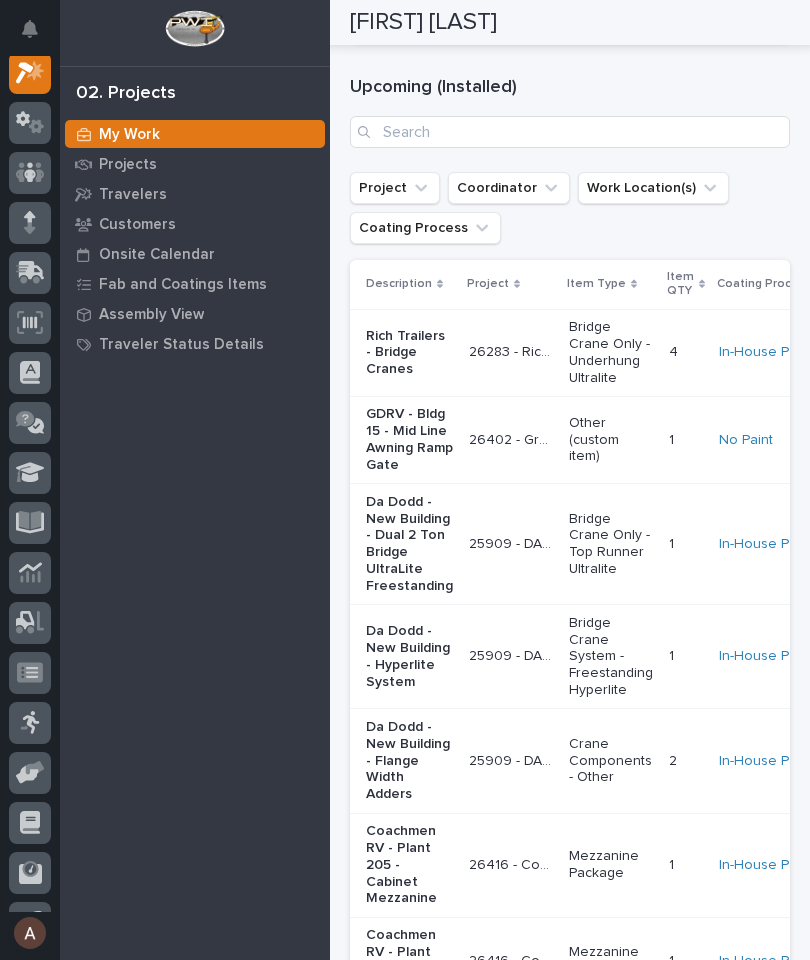 scroll, scrollTop: 4371, scrollLeft: 0, axis: vertical 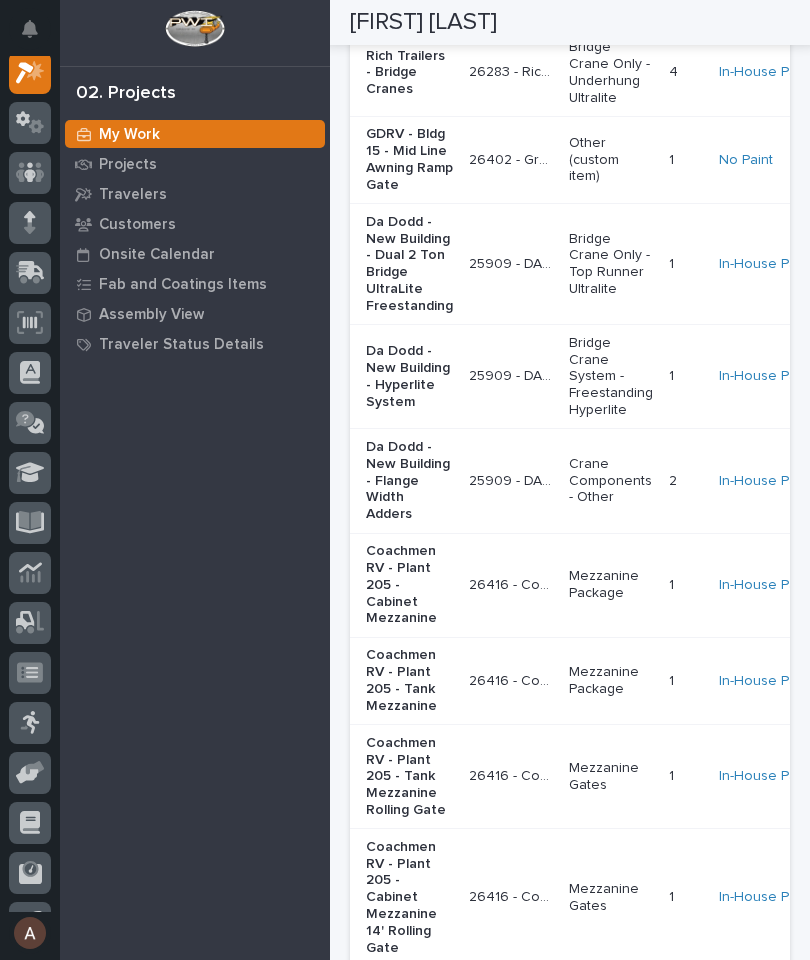 click on "Coachmen RV - Plant 205 - Cabinet Mezzanine" at bounding box center [409, 585] 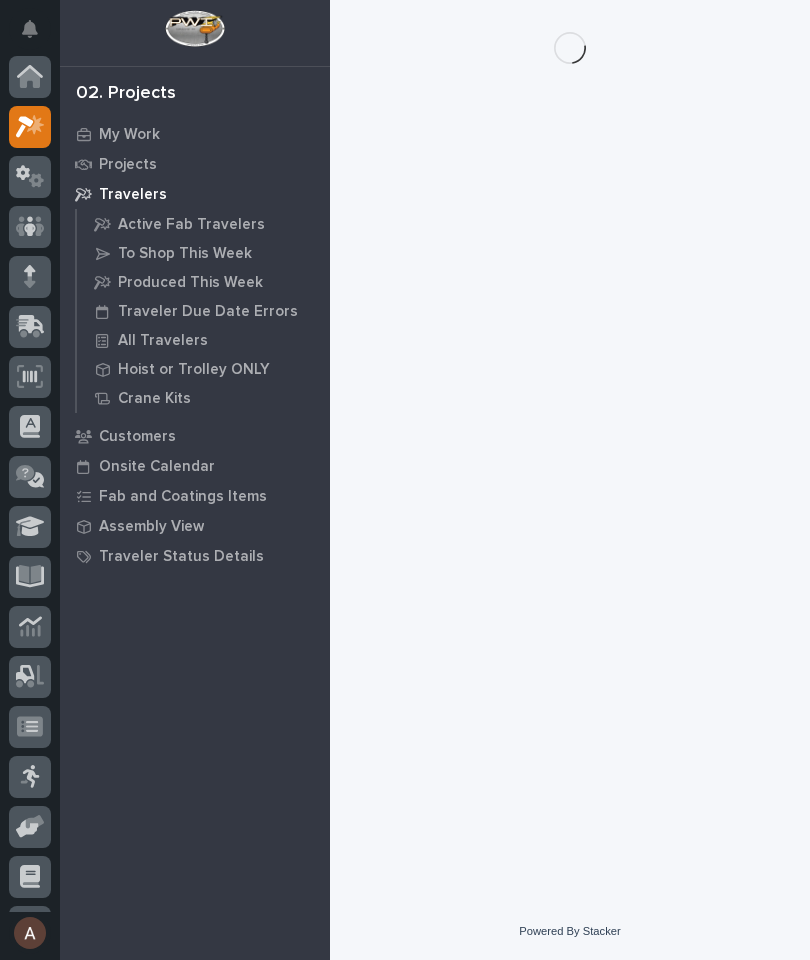 scroll, scrollTop: 0, scrollLeft: 0, axis: both 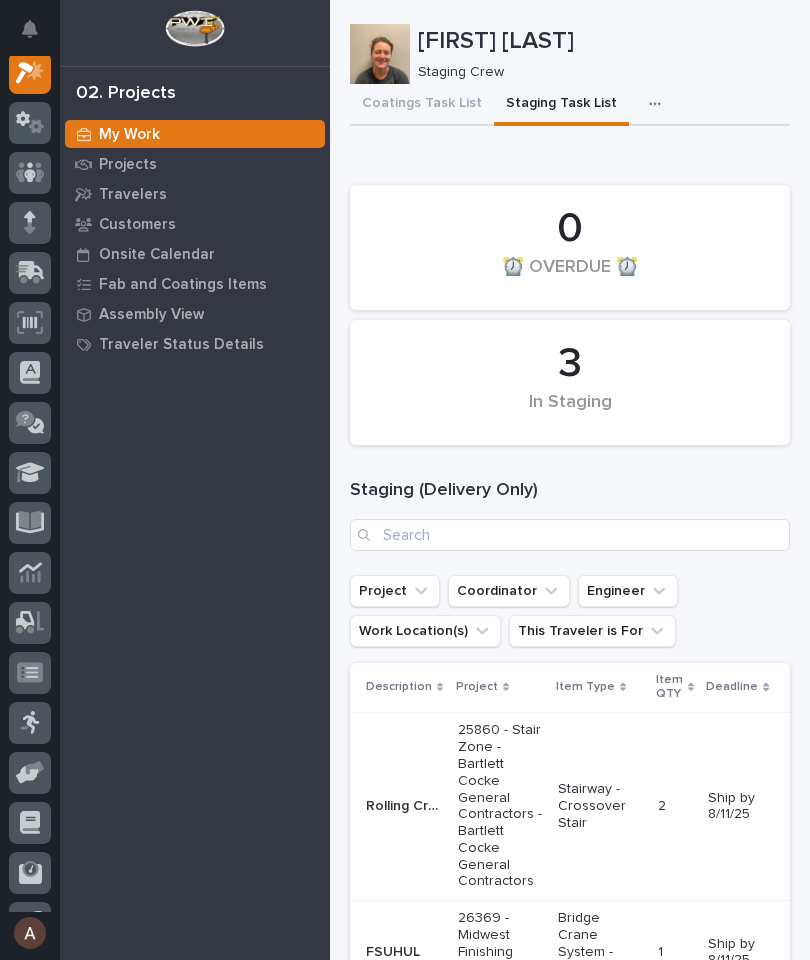 click on "Travelers" at bounding box center [133, 195] 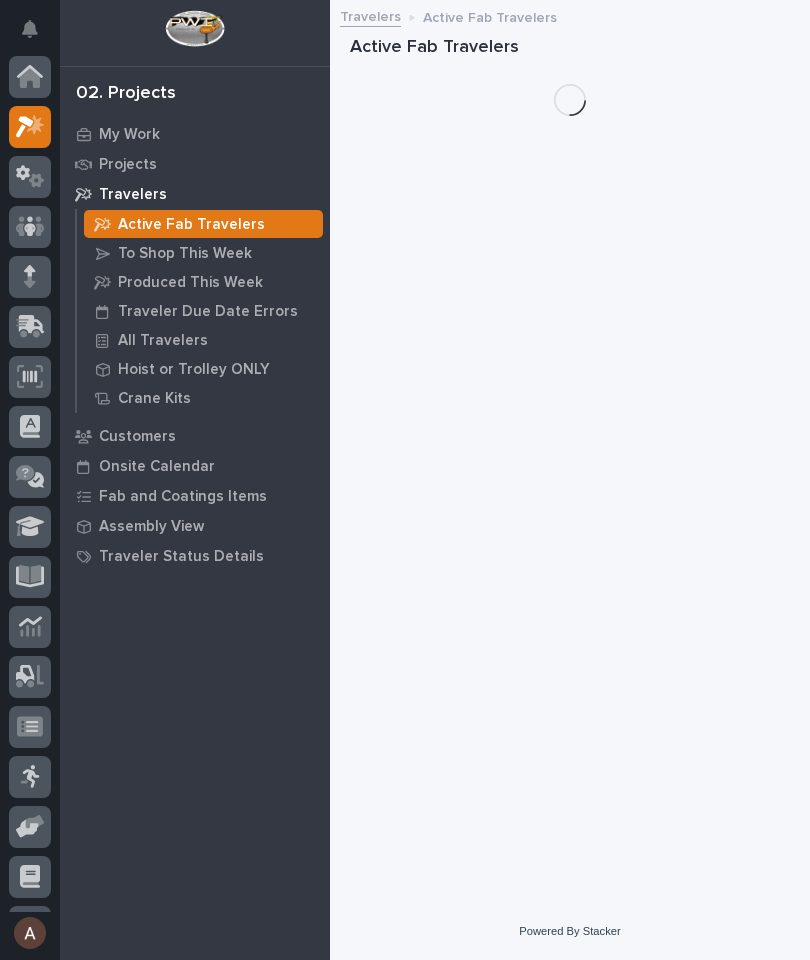 scroll, scrollTop: 50, scrollLeft: 0, axis: vertical 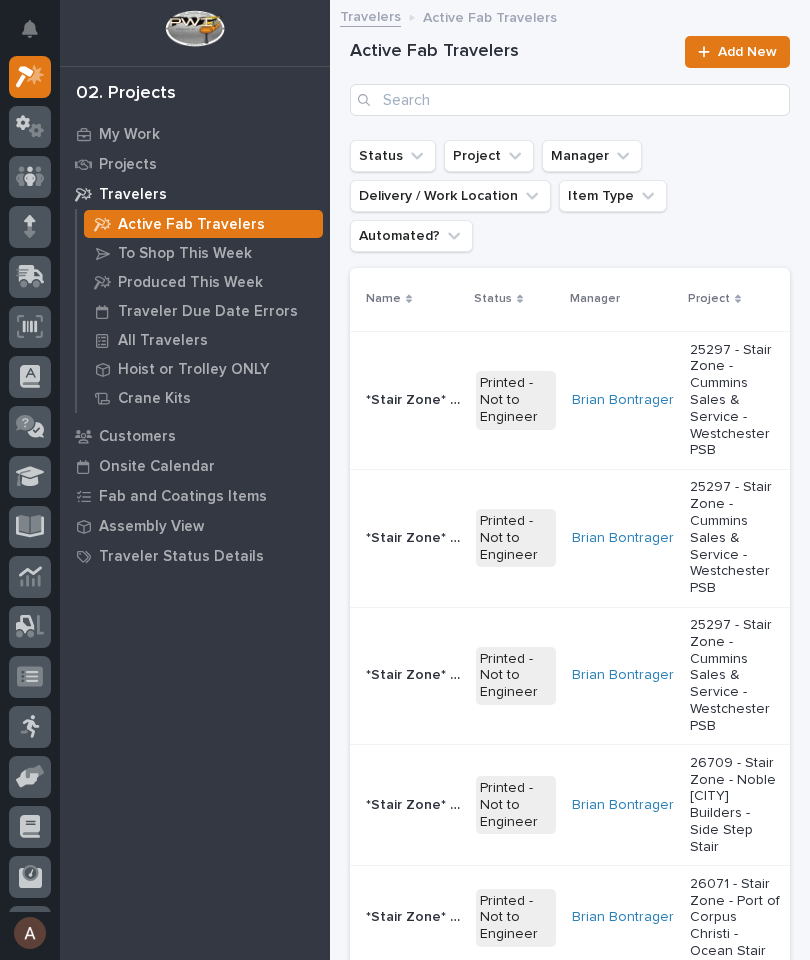 click on "All Travelers" at bounding box center (163, 341) 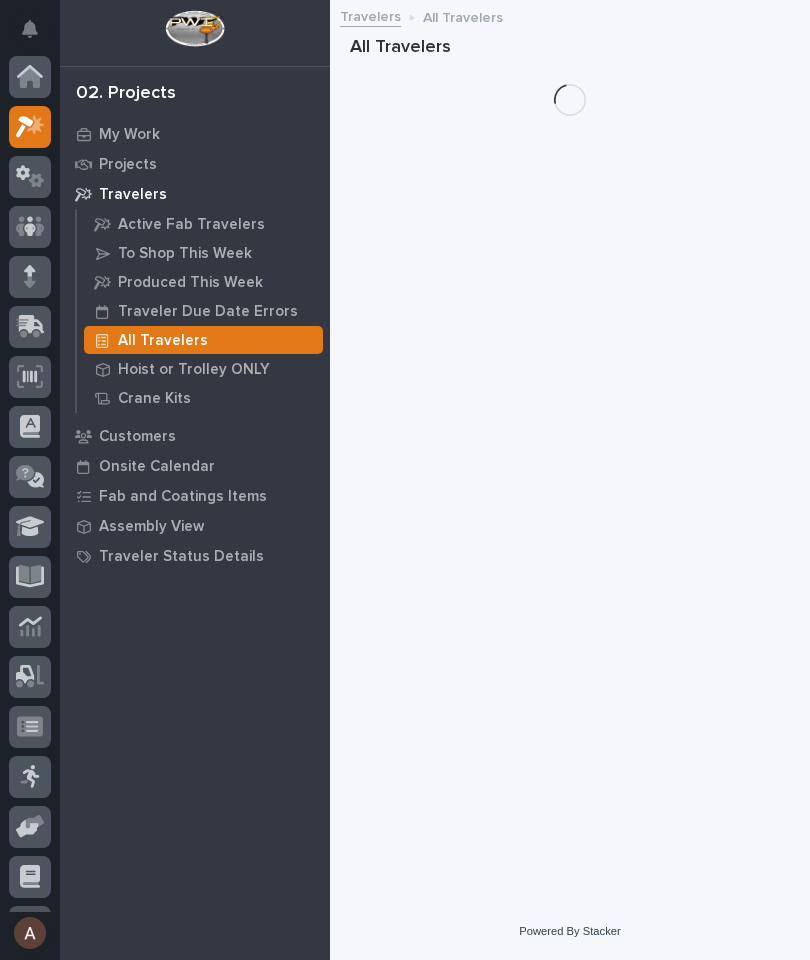 scroll, scrollTop: 50, scrollLeft: 0, axis: vertical 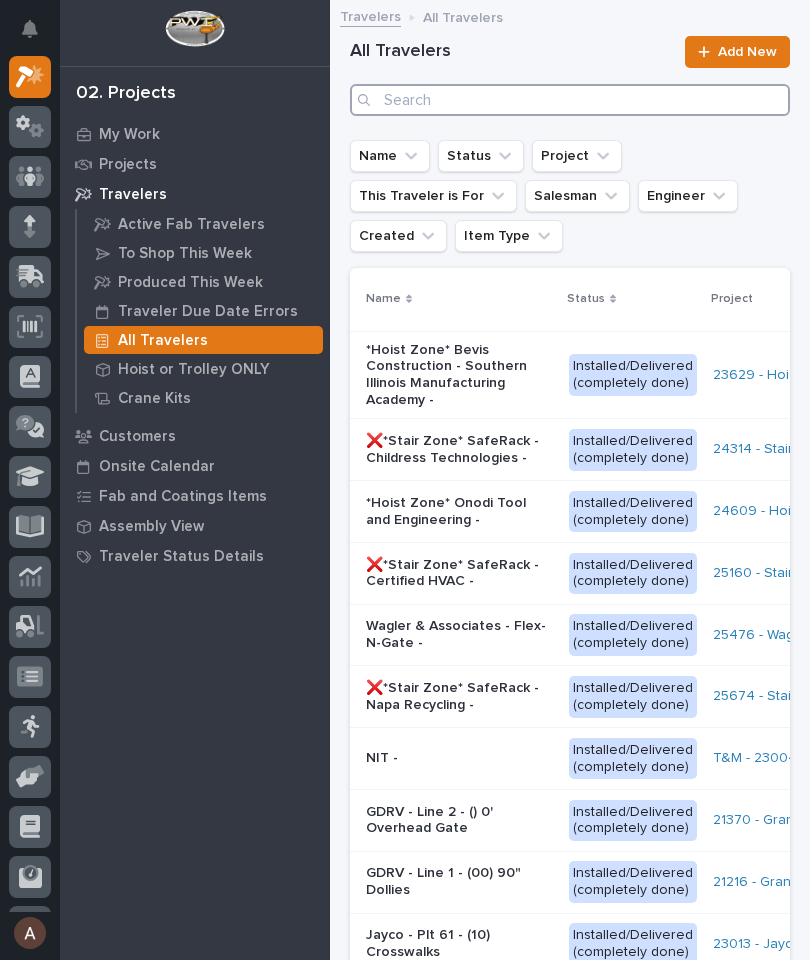 click at bounding box center [570, 100] 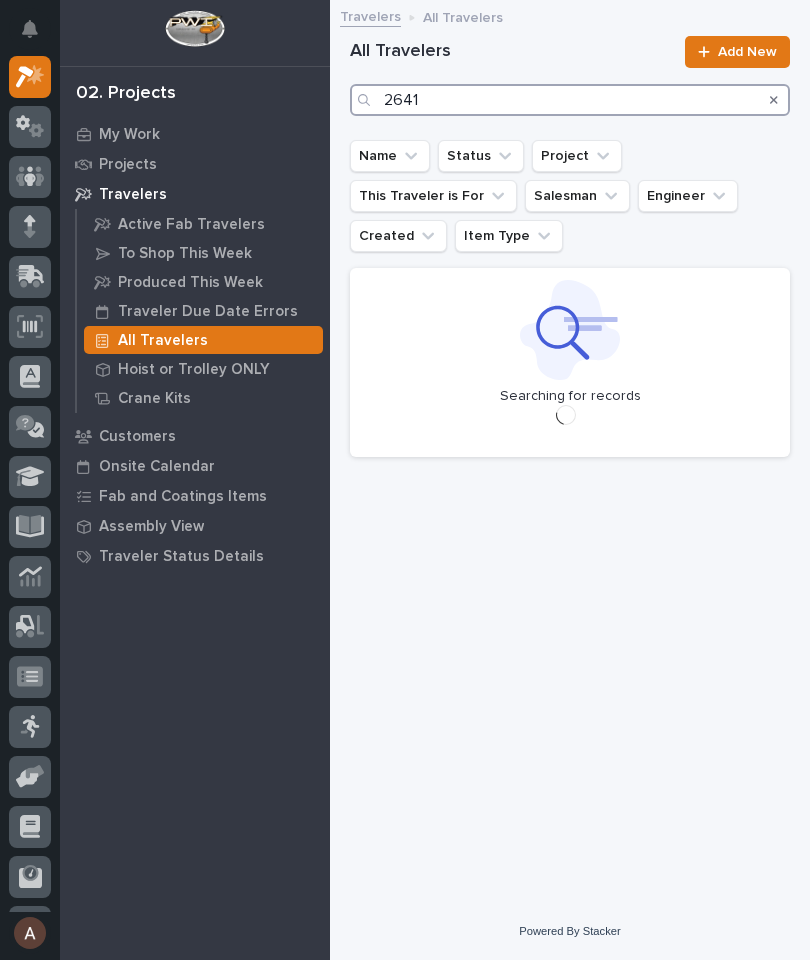 type on "26416" 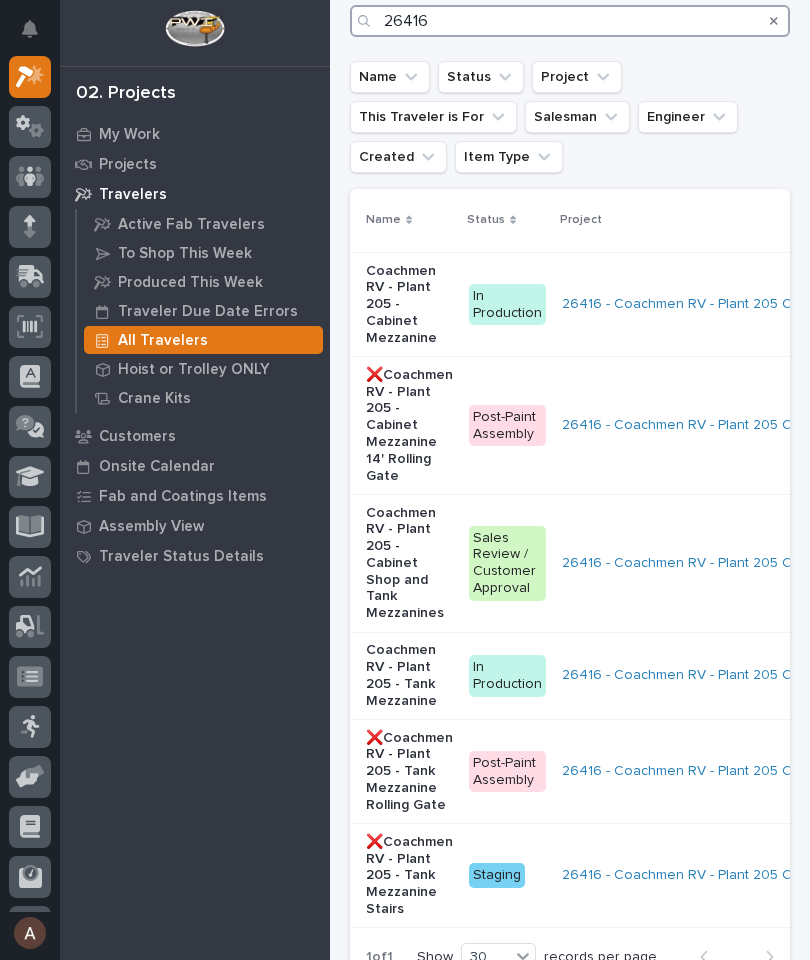 scroll, scrollTop: 79, scrollLeft: 0, axis: vertical 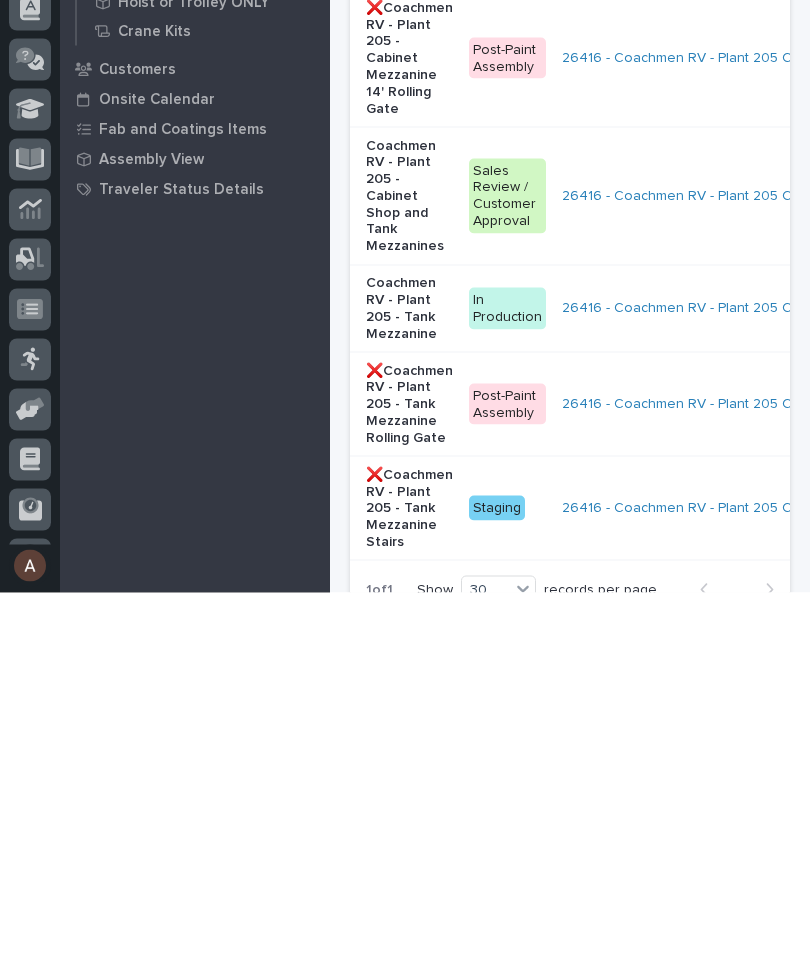 click on "❌Coachmen RV - Plant 205 - Tank Mezzanine Stairs" at bounding box center (409, 876) 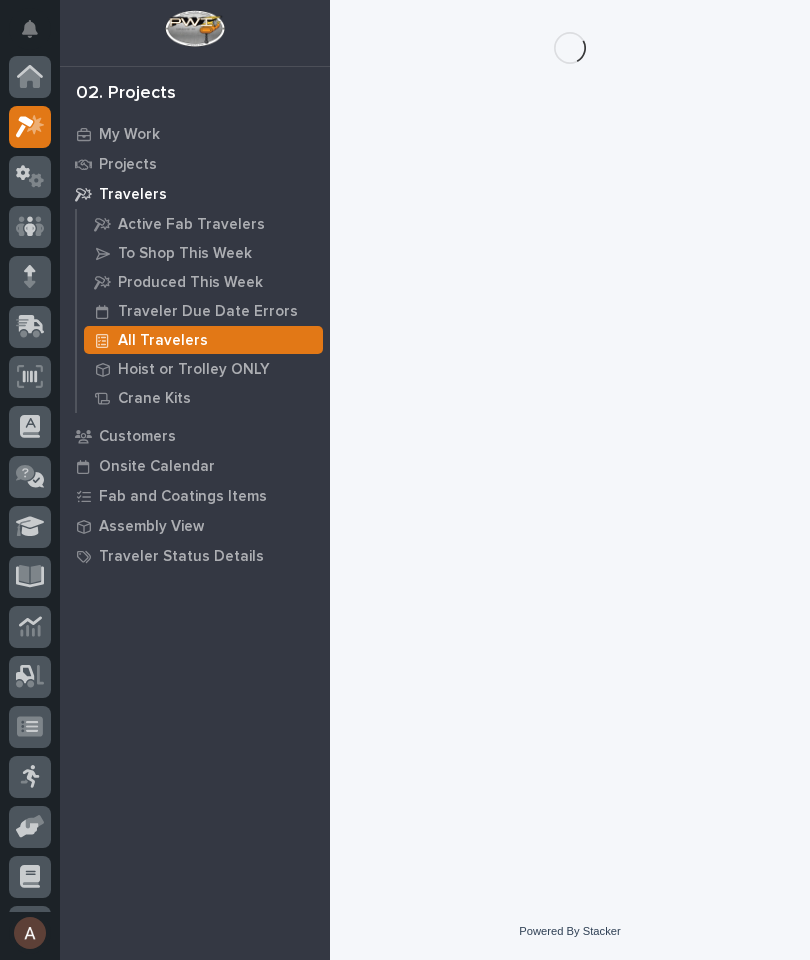 scroll, scrollTop: 0, scrollLeft: 0, axis: both 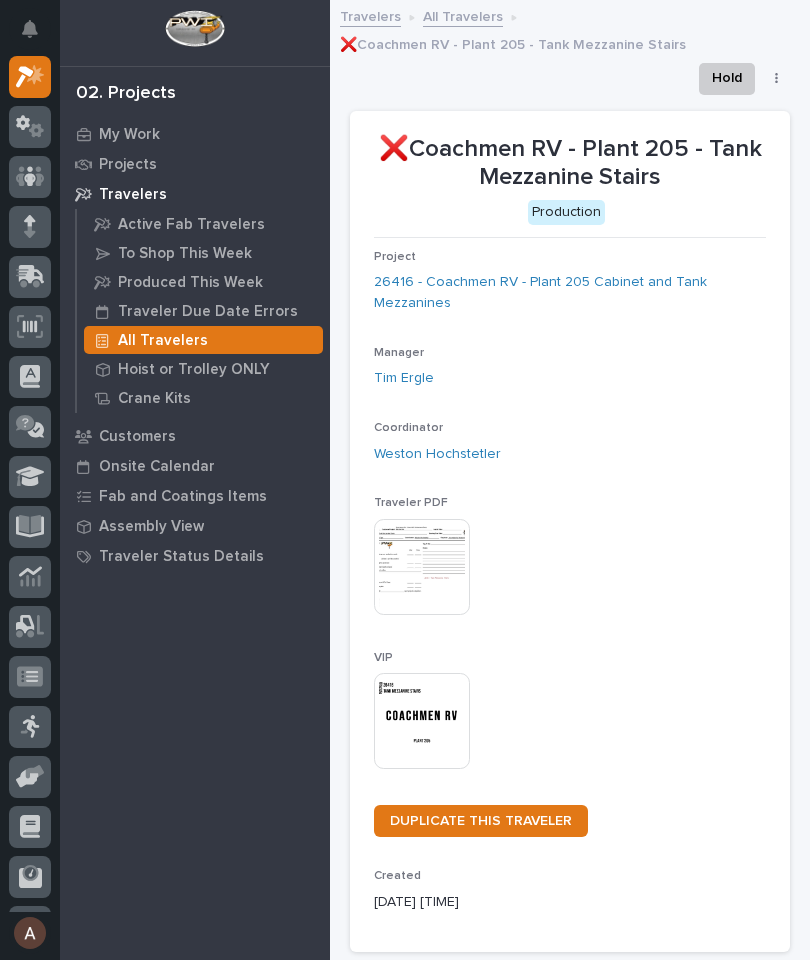click at bounding box center [422, 721] 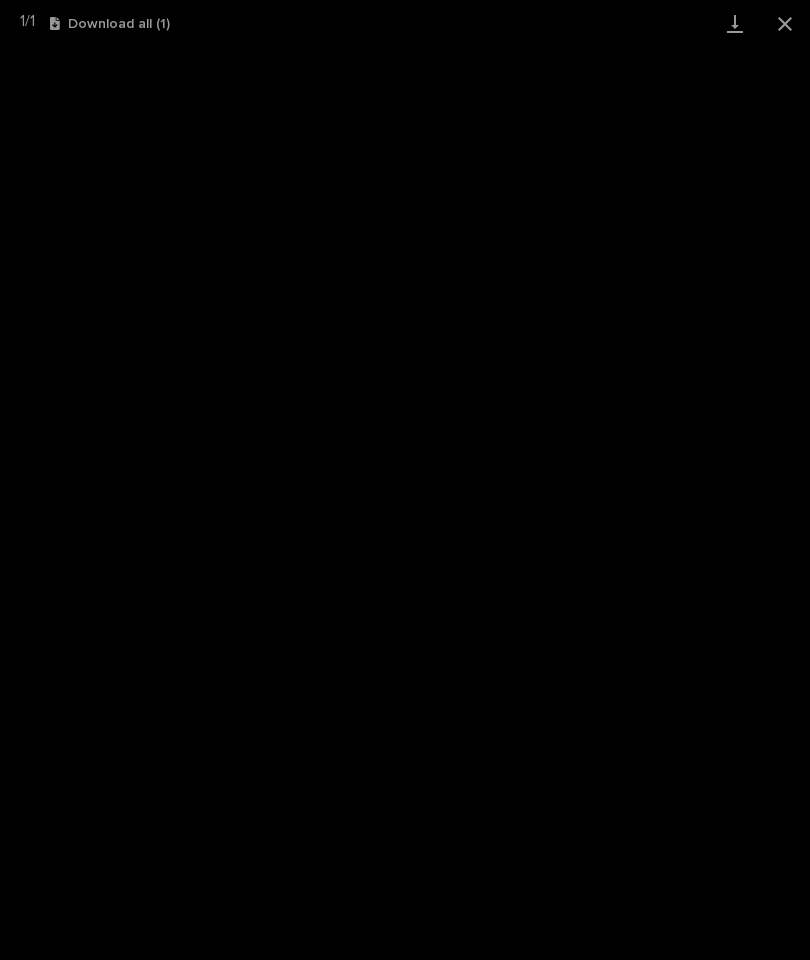 click at bounding box center [785, 23] 